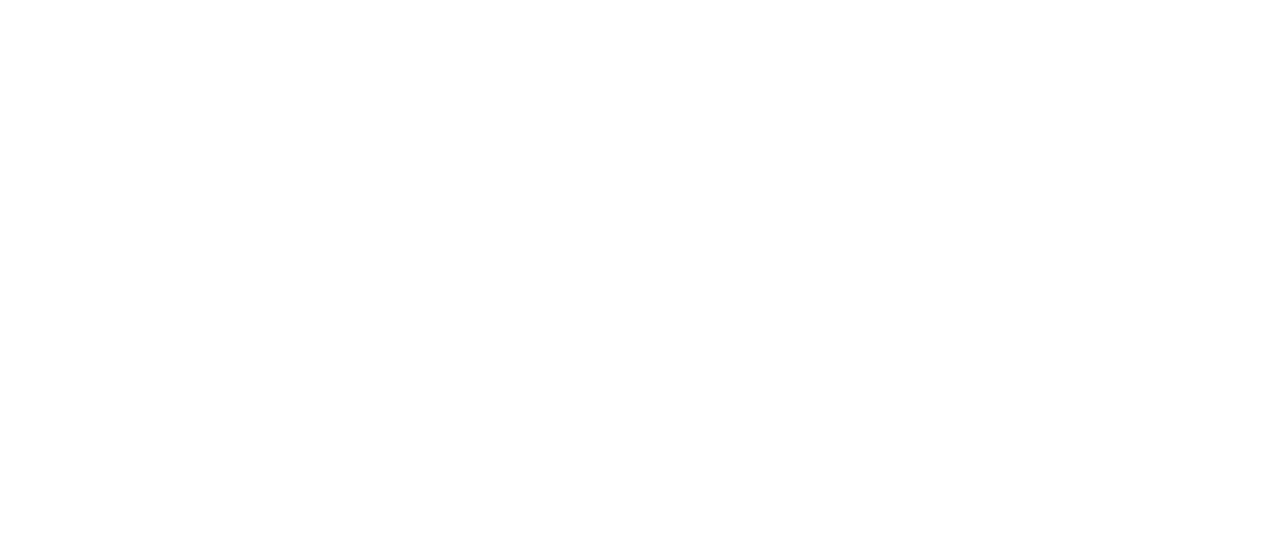 scroll, scrollTop: 0, scrollLeft: 0, axis: both 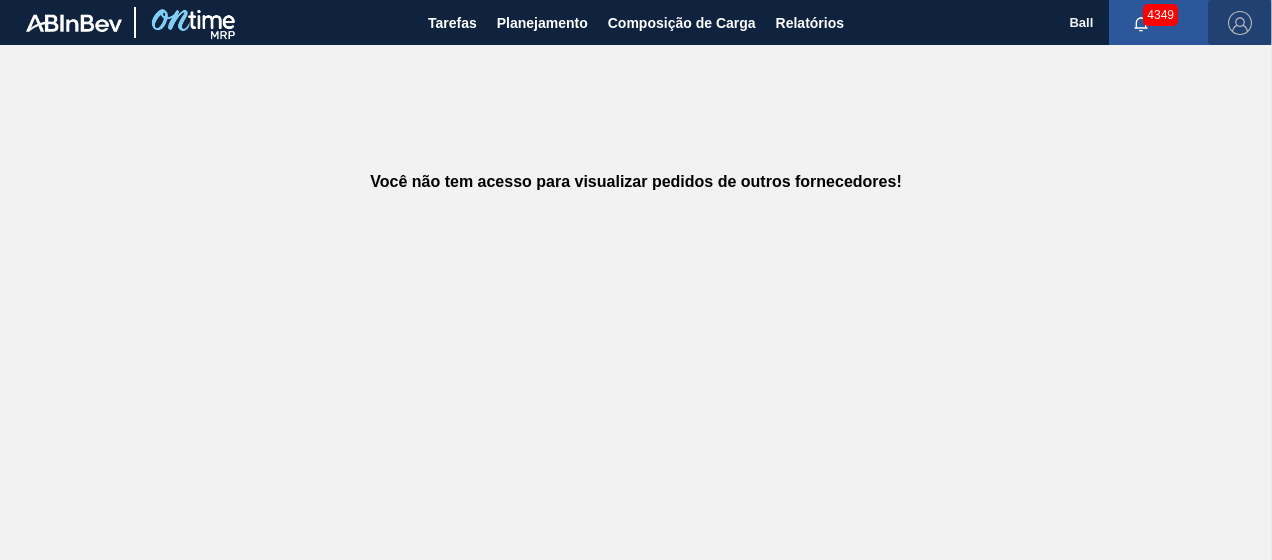 click at bounding box center [1240, 23] 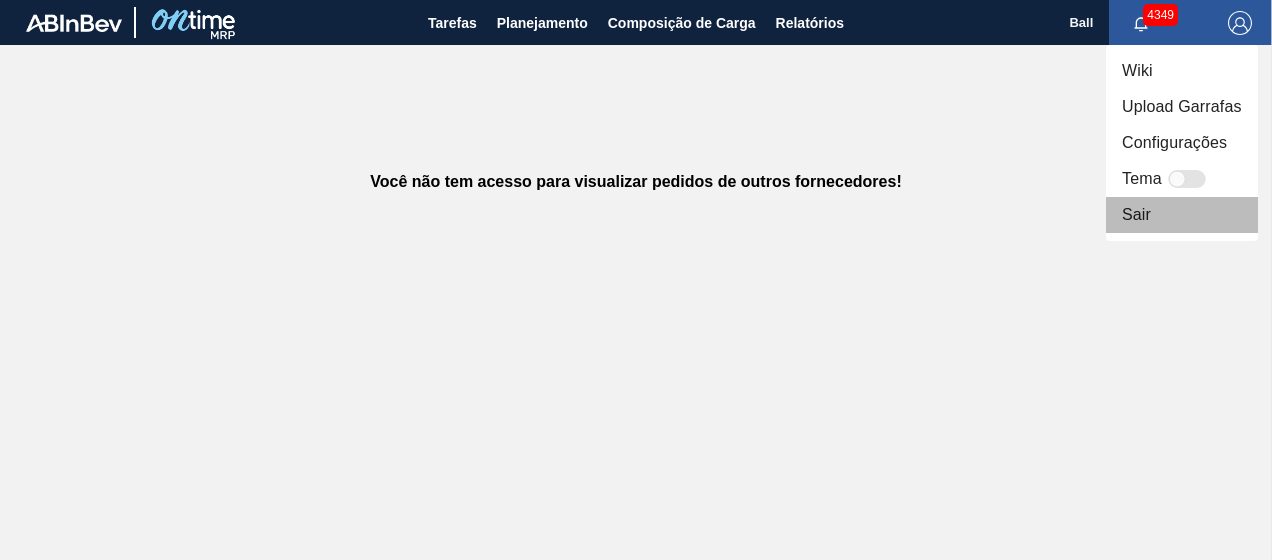 click on "Sair" at bounding box center (1182, 215) 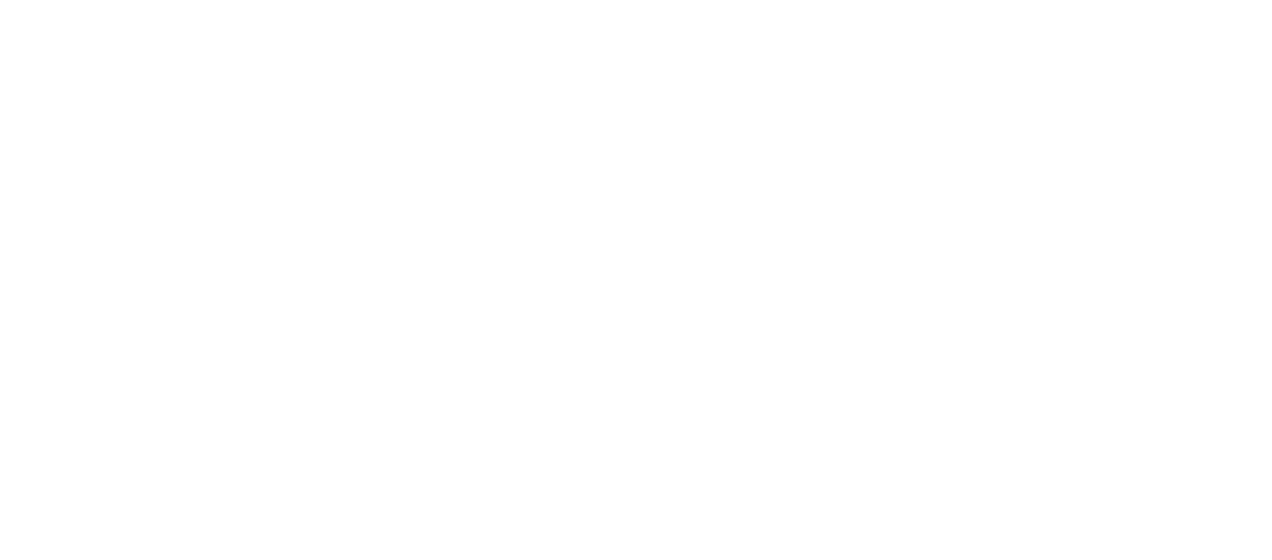 scroll, scrollTop: 0, scrollLeft: 0, axis: both 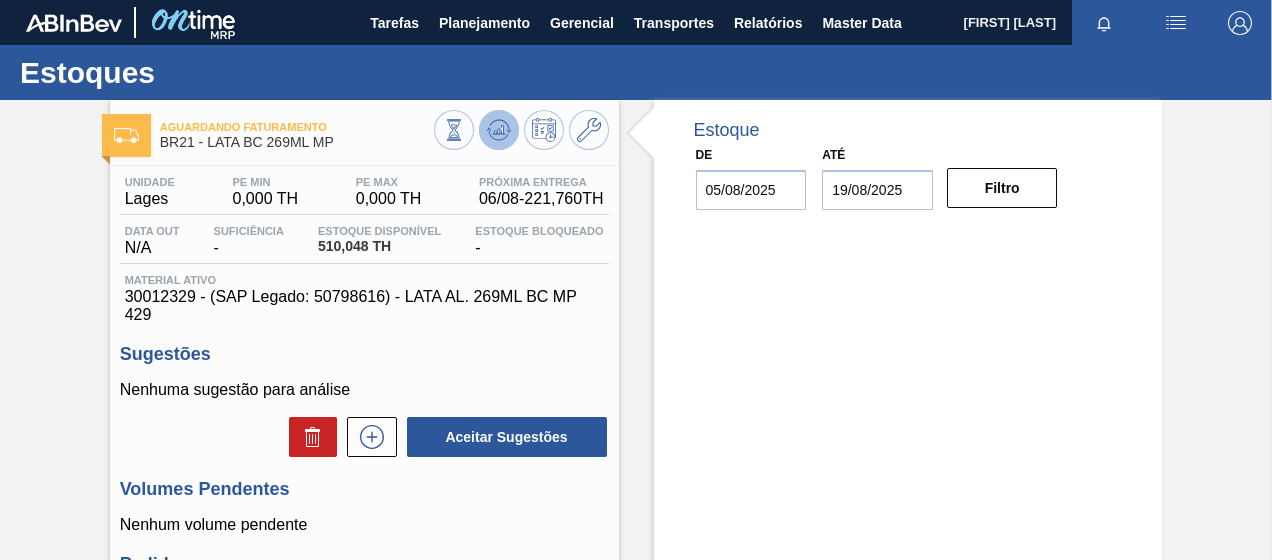 click at bounding box center [499, 130] 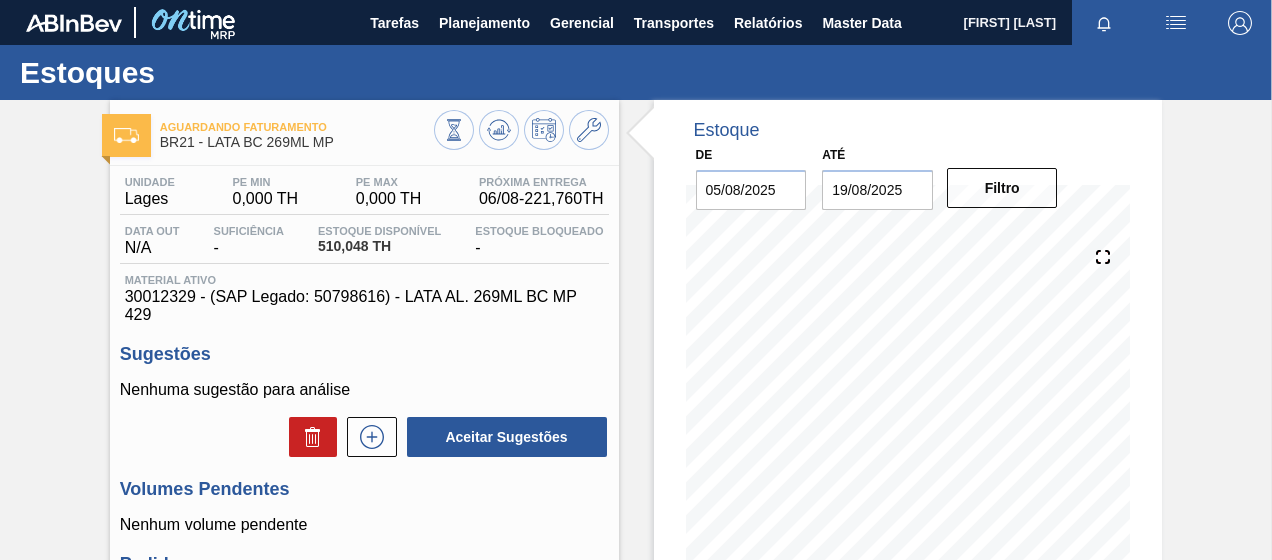 type 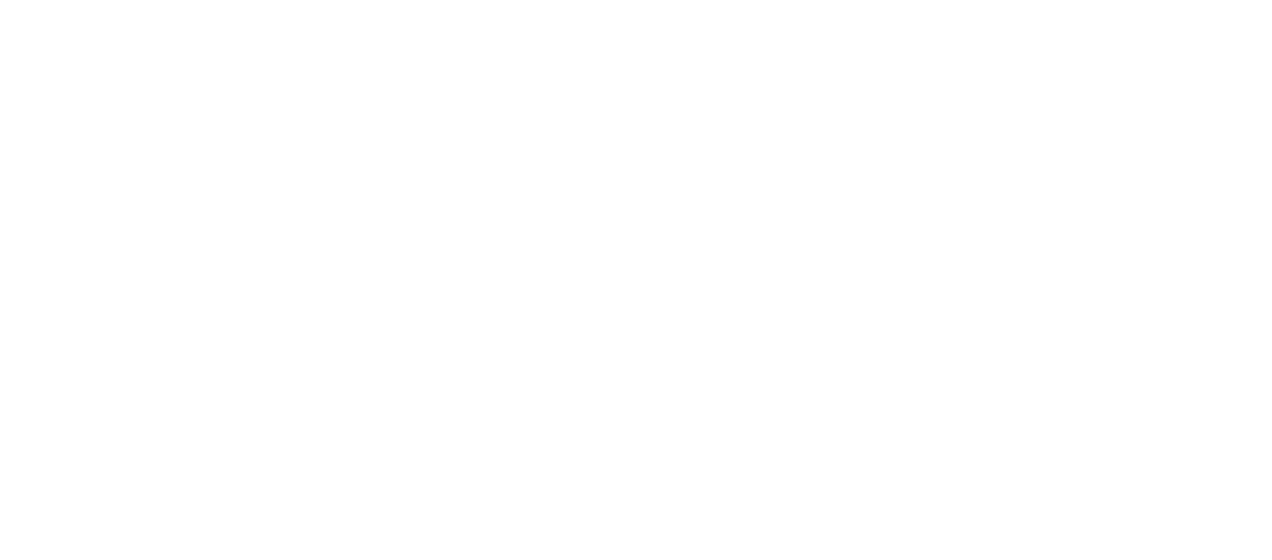 scroll, scrollTop: 0, scrollLeft: 0, axis: both 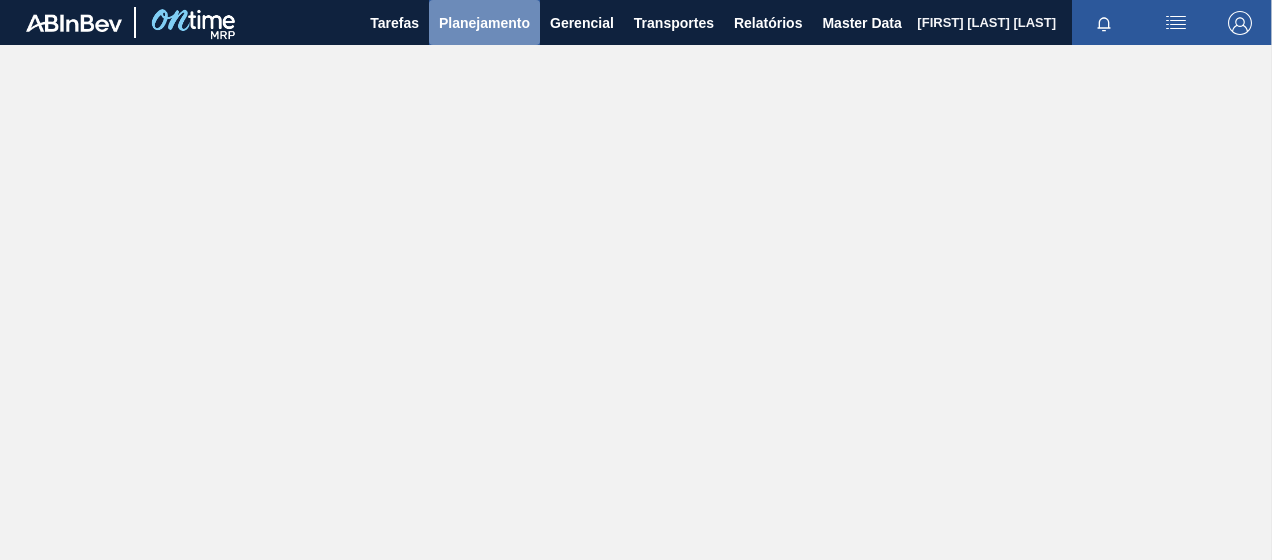 click on "Planejamento" at bounding box center (484, 23) 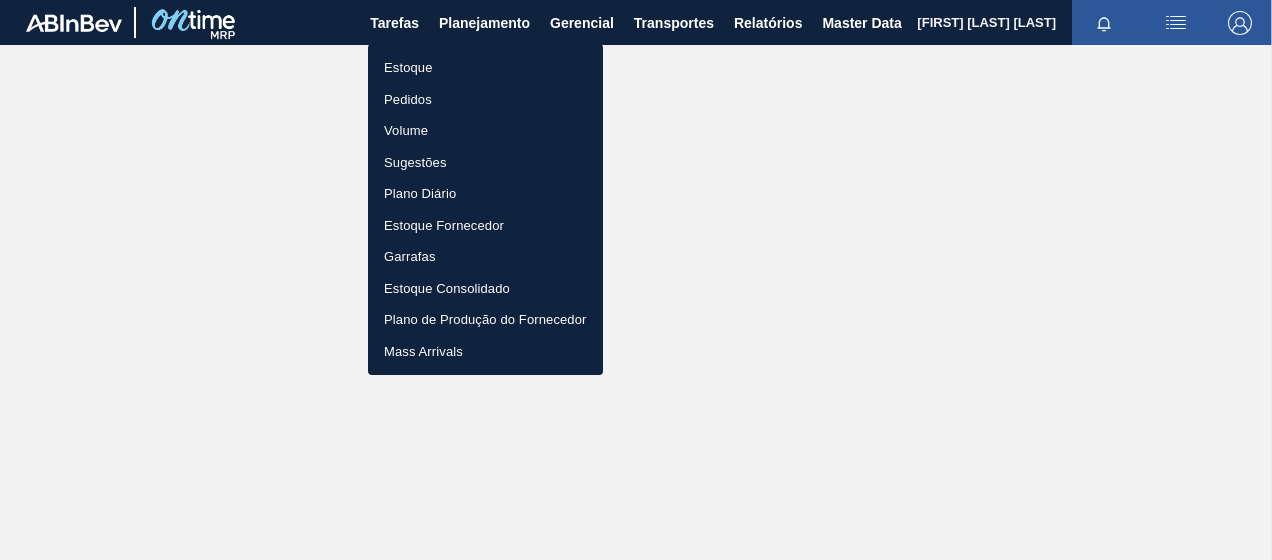 click on "Estoque" at bounding box center (485, 68) 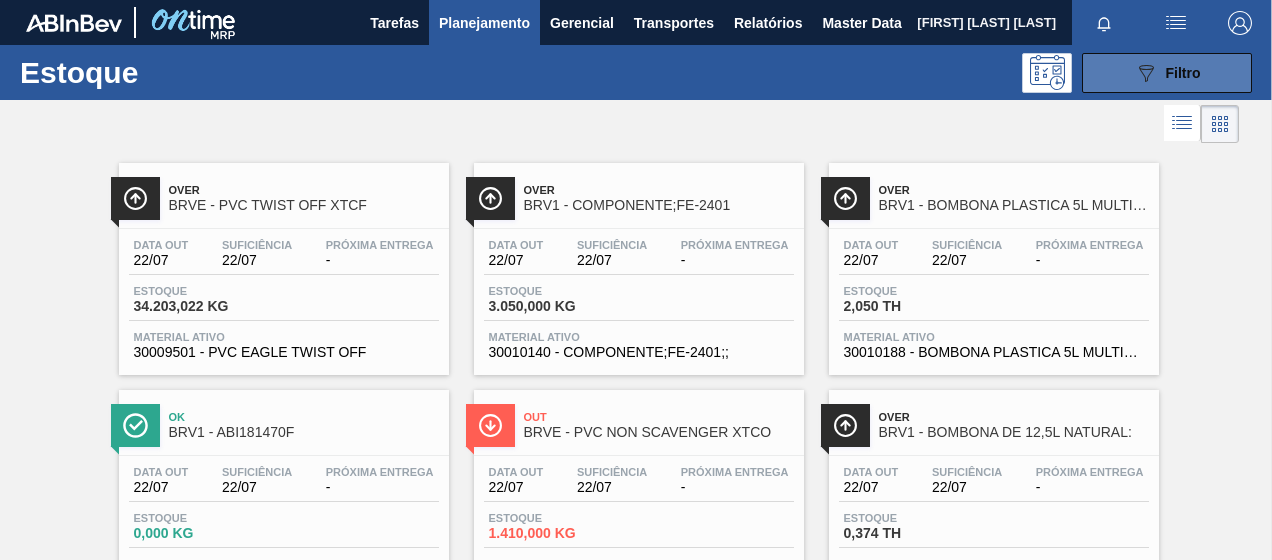 click on "Filtro" at bounding box center (1183, 73) 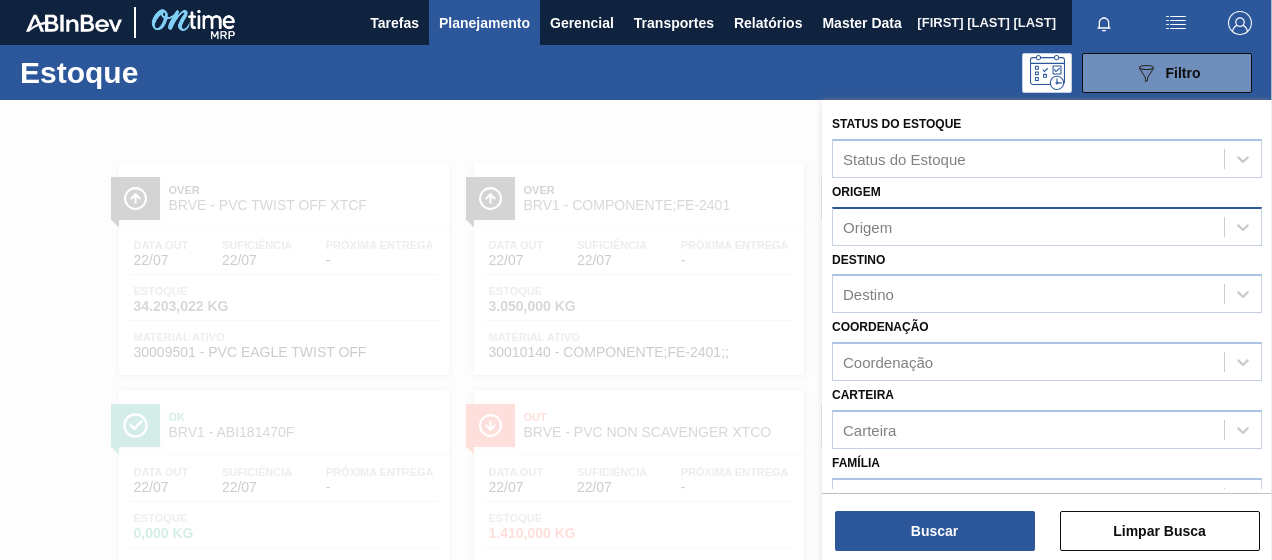 click on "Origem" at bounding box center (1028, 226) 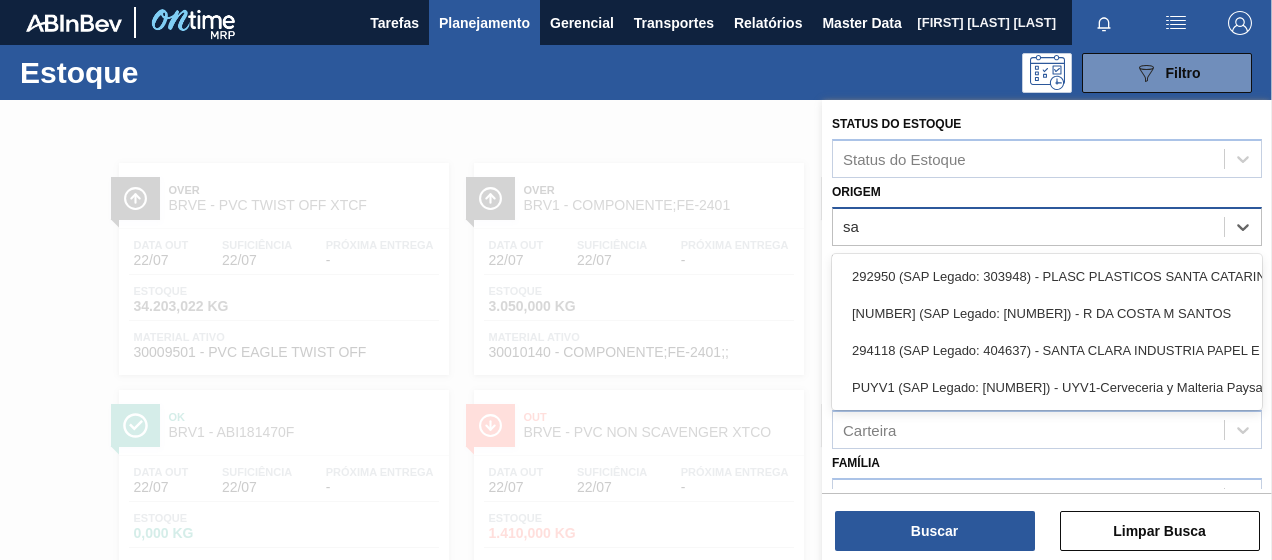 type on "s" 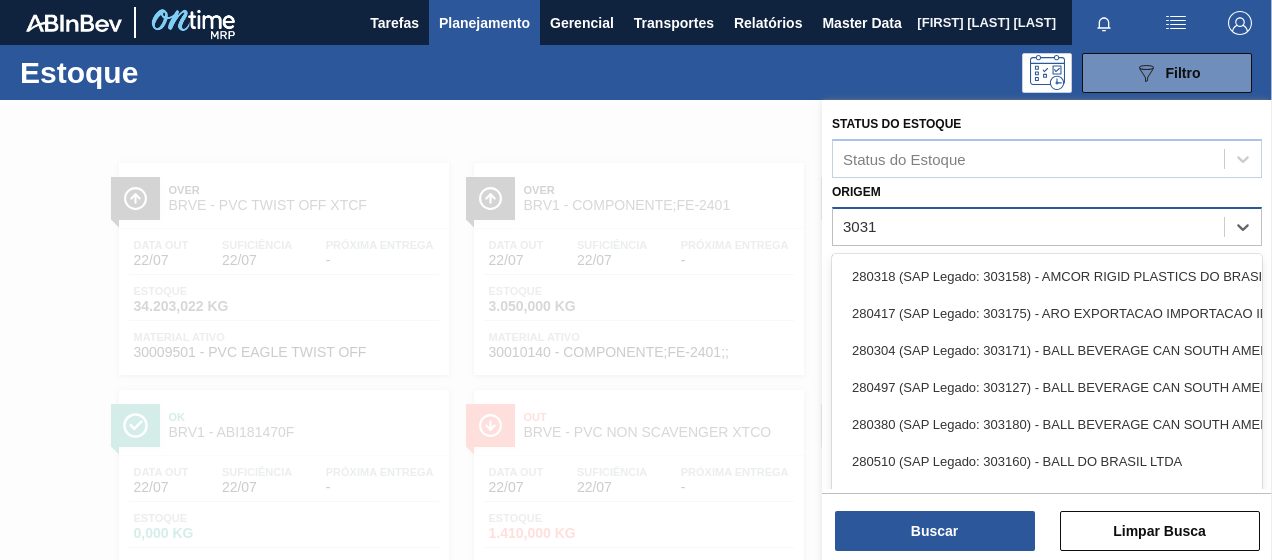 type on "3031" 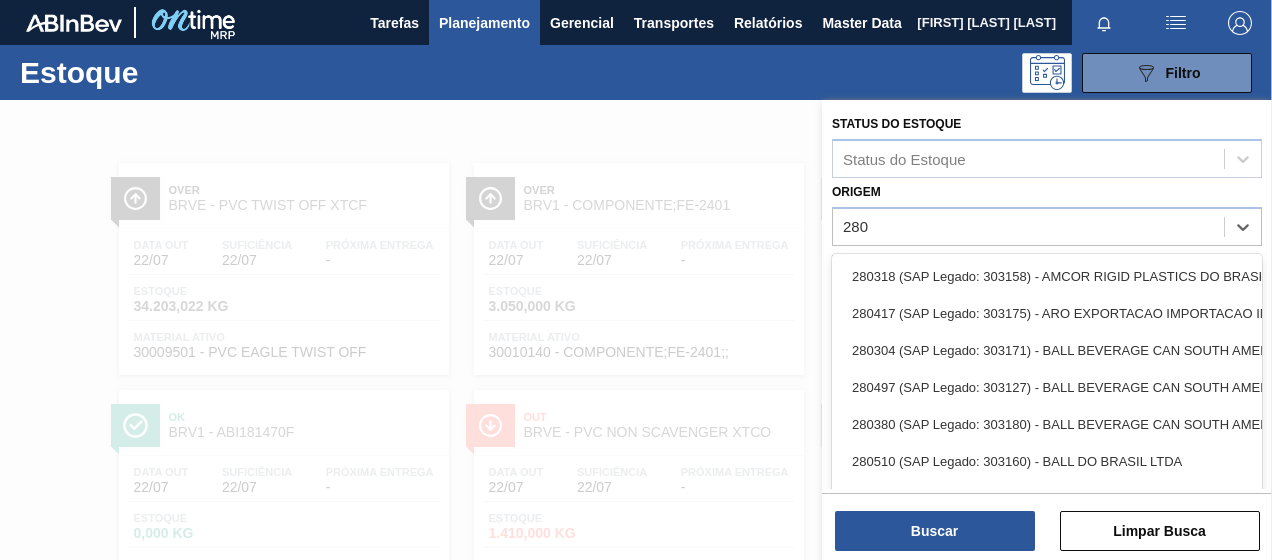 type on "2803" 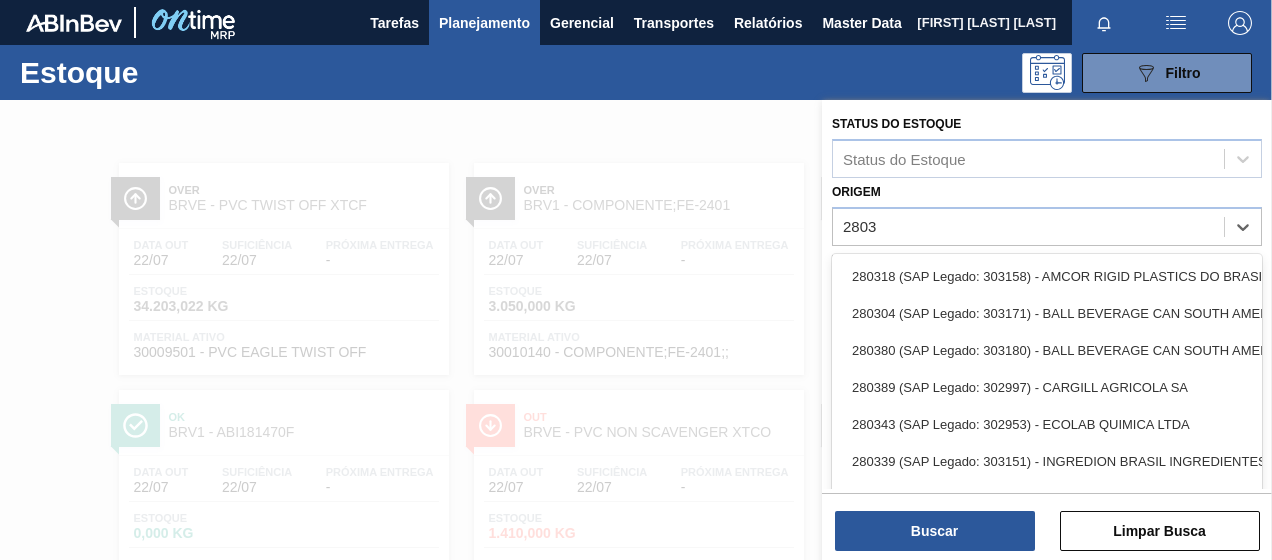 click on "280380 (SAP Legado: 303180) - BALL BEVERAGE CAN SOUTH AMERICA SA" at bounding box center [1047, 350] 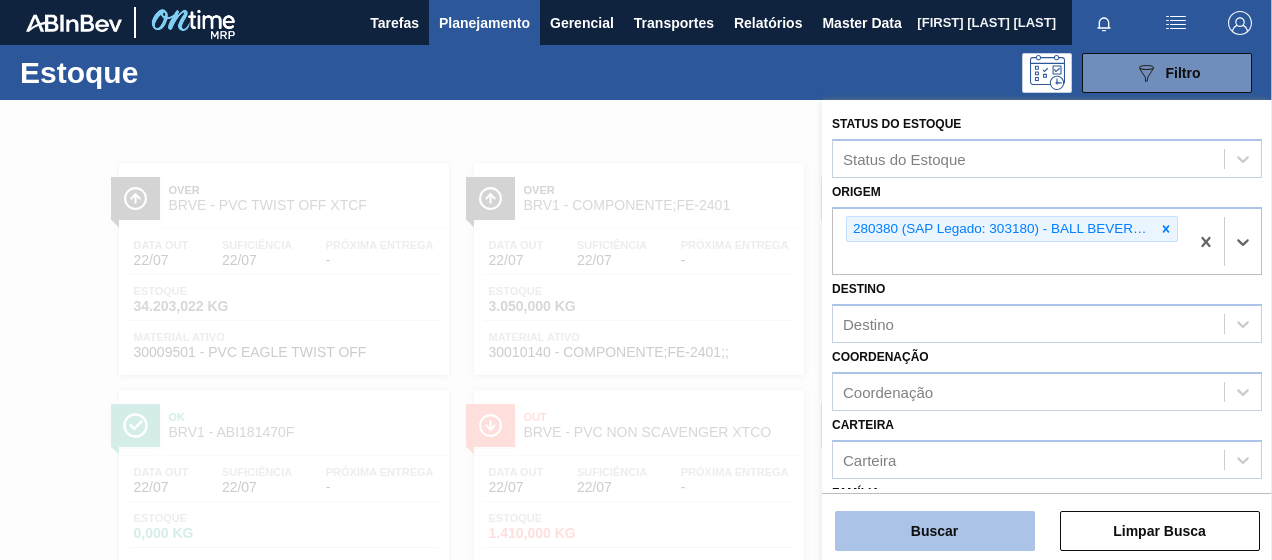 click on "Buscar" at bounding box center (935, 531) 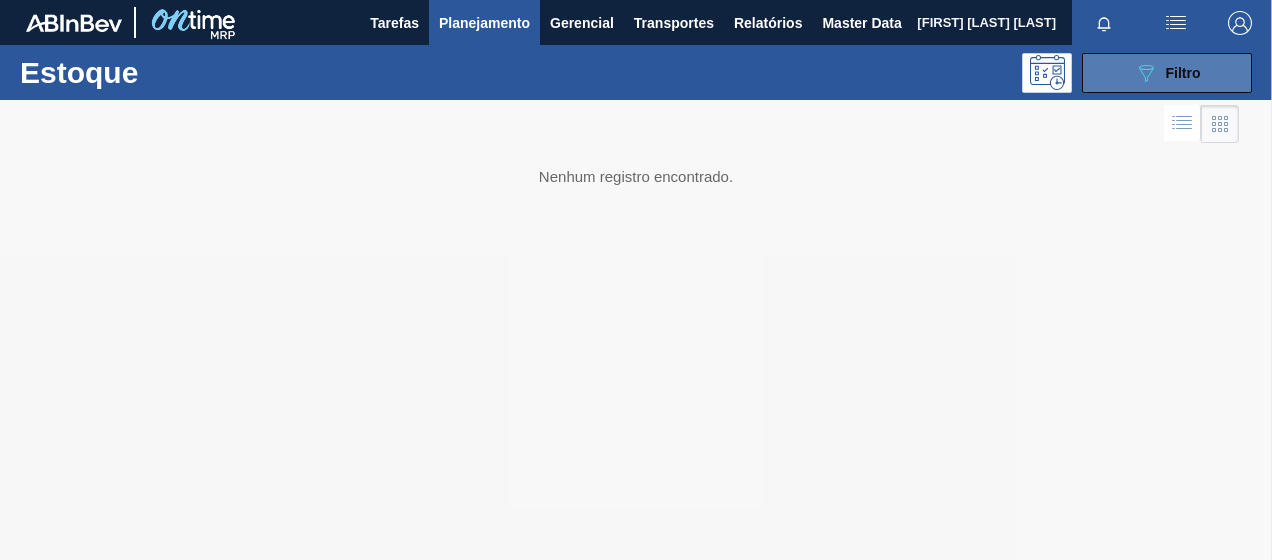 click on "089F7B8B-B2A5-4AFE-B5C0-19BA573D28AC Filtro" at bounding box center [1167, 73] 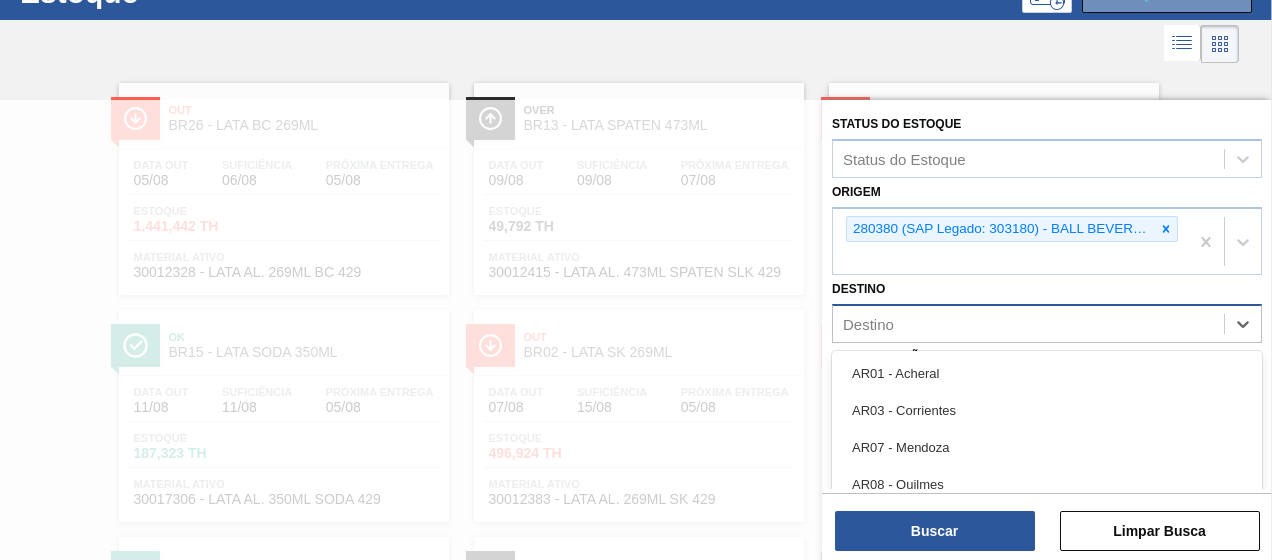 click on "Destino" at bounding box center [1028, 324] 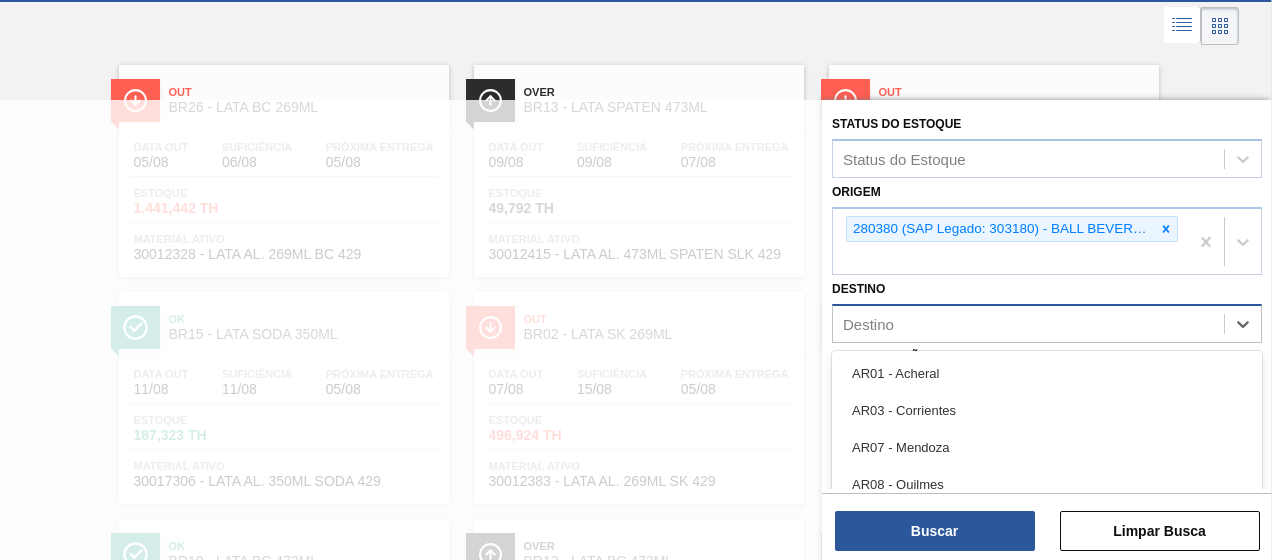 scroll, scrollTop: 98, scrollLeft: 0, axis: vertical 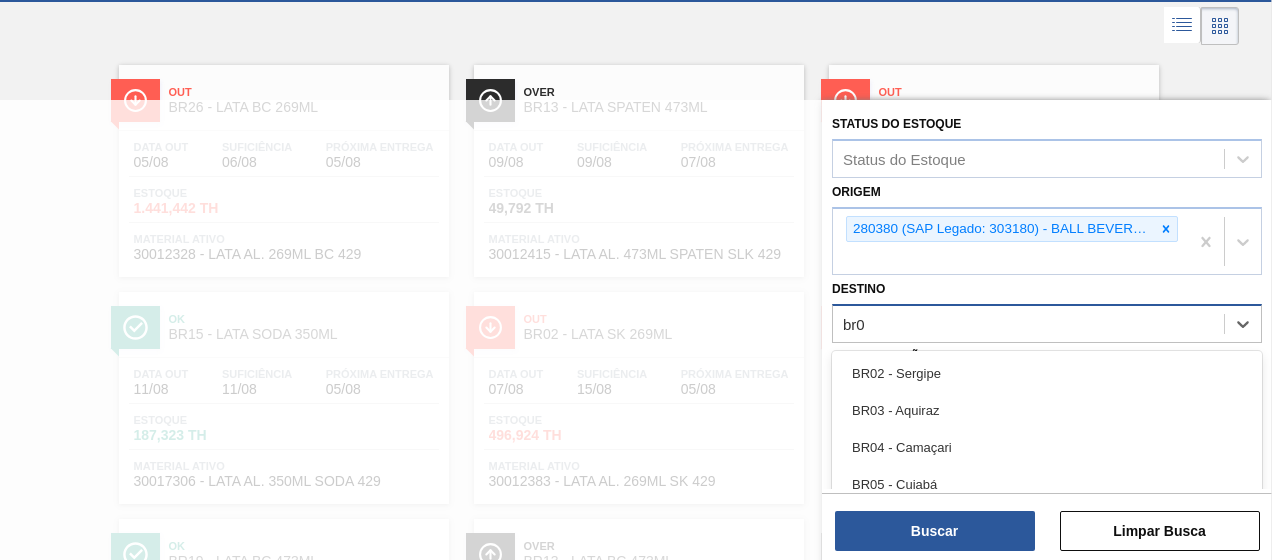 type on "br04" 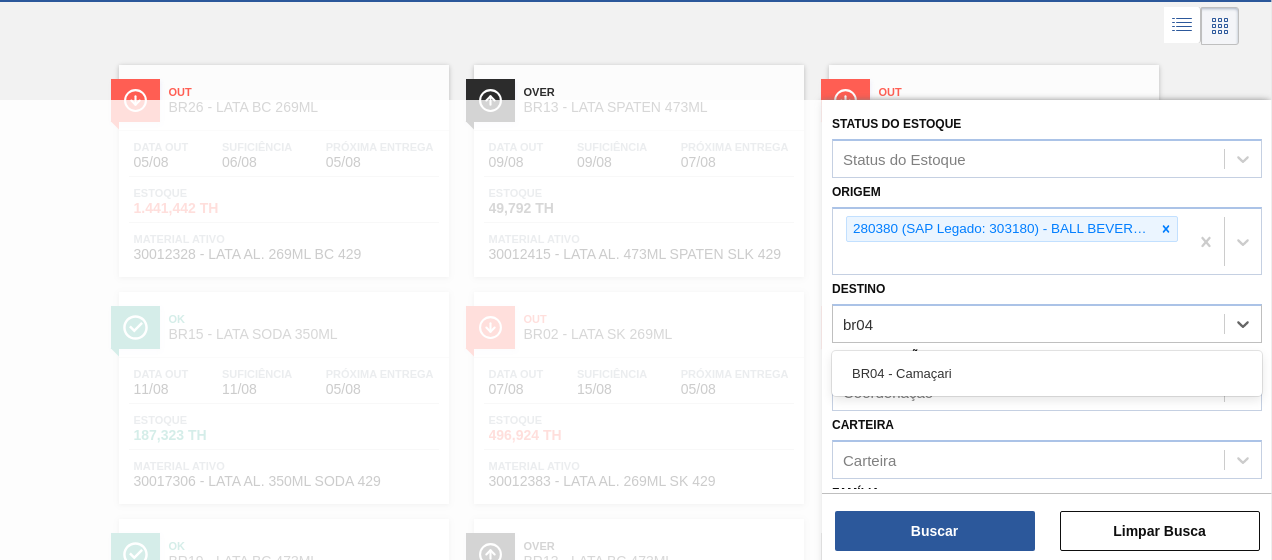 click on "BR04 - Camaçari" at bounding box center [1047, 373] 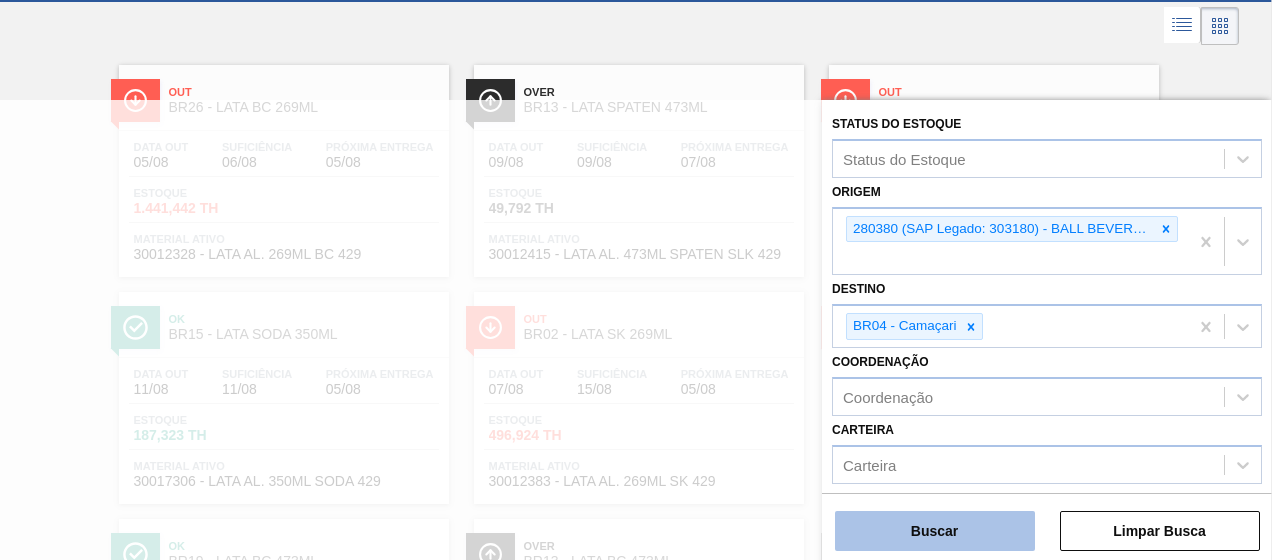 click on "Buscar" at bounding box center (935, 531) 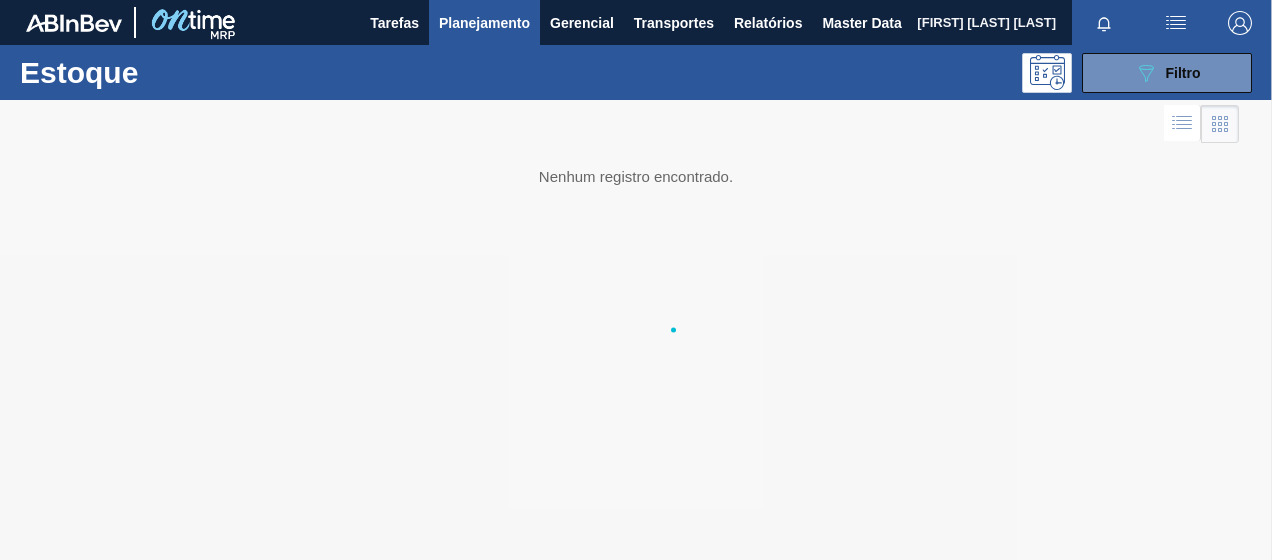 scroll, scrollTop: 0, scrollLeft: 0, axis: both 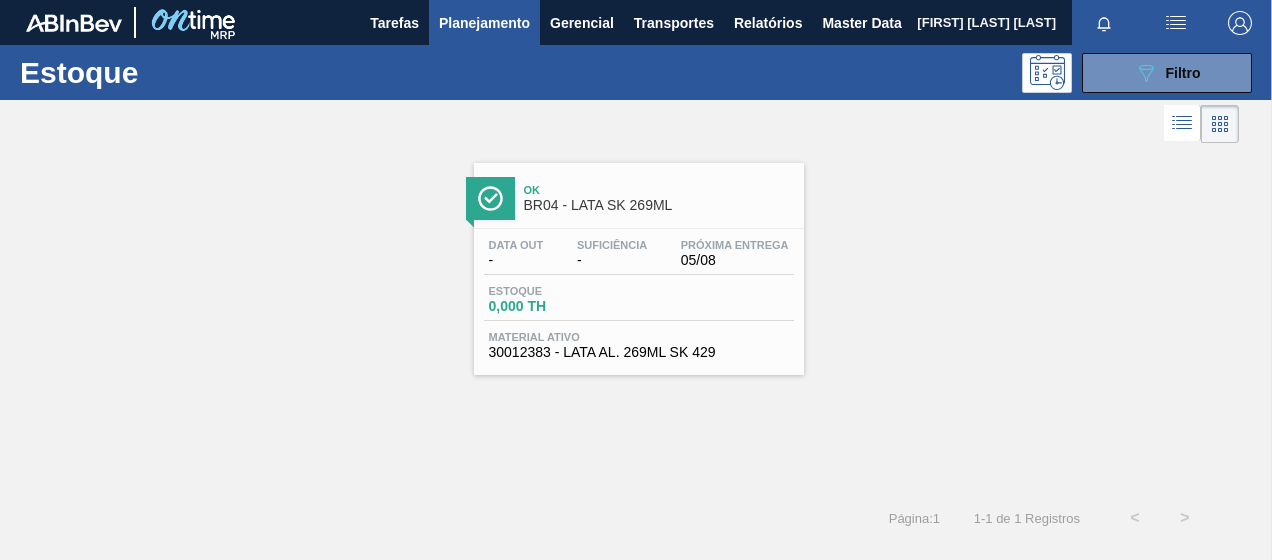 click on "BR04 - LATA SK 269ML" at bounding box center (659, 205) 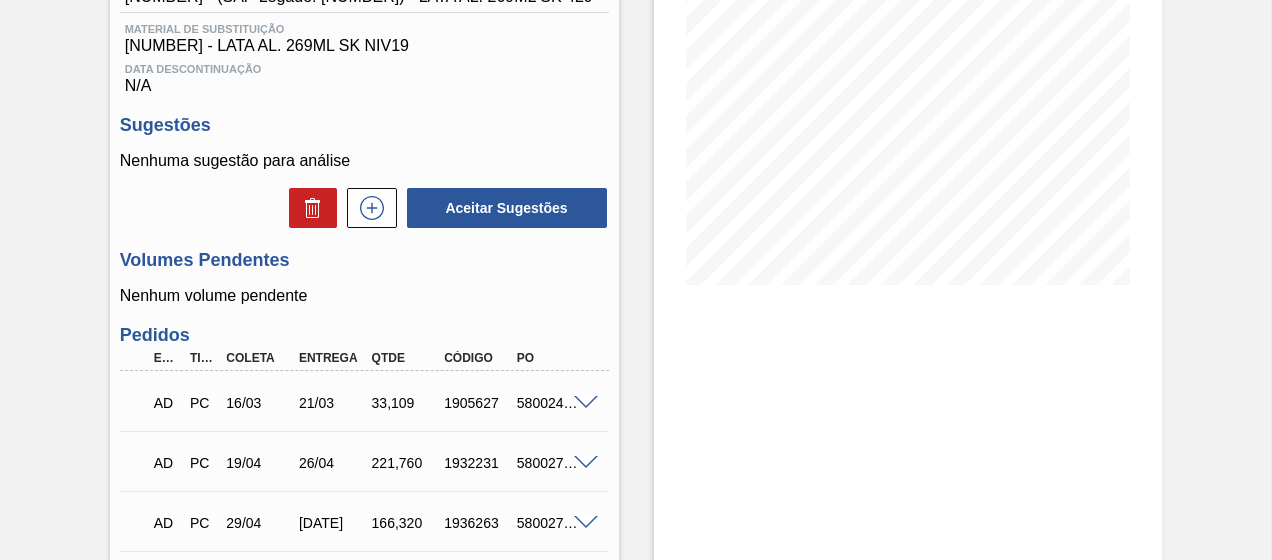 scroll, scrollTop: 520, scrollLeft: 0, axis: vertical 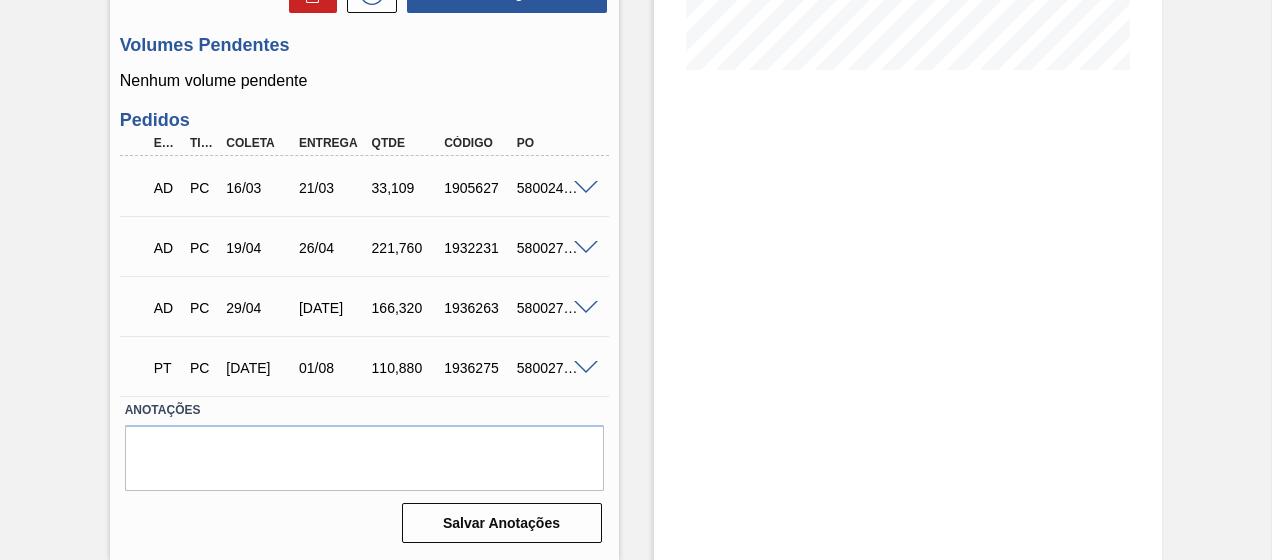 click at bounding box center [586, 368] 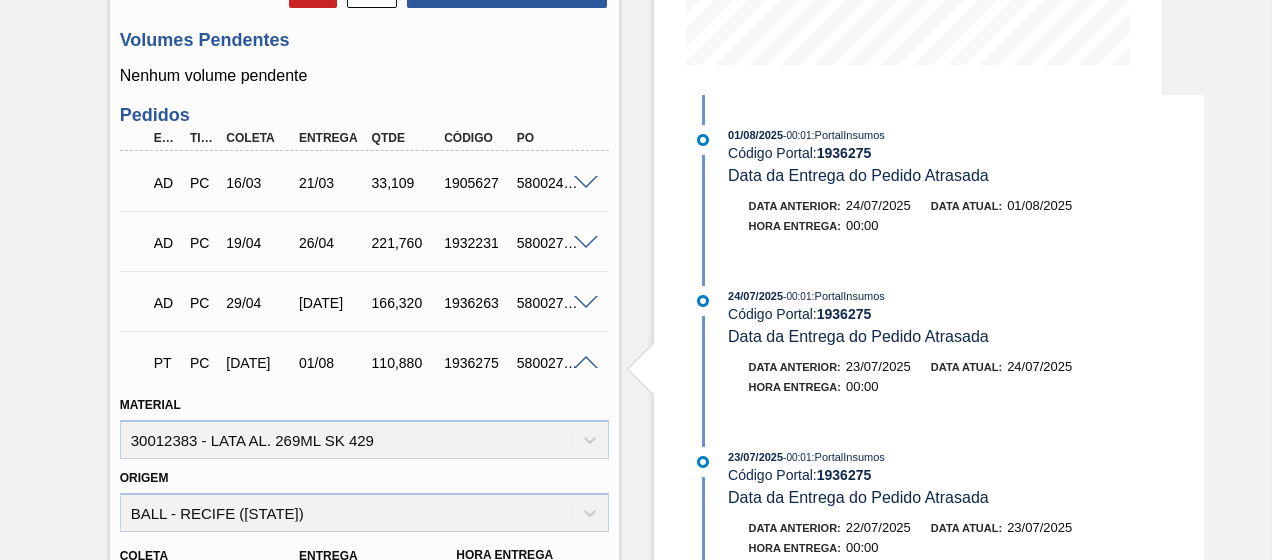 click at bounding box center (586, 243) 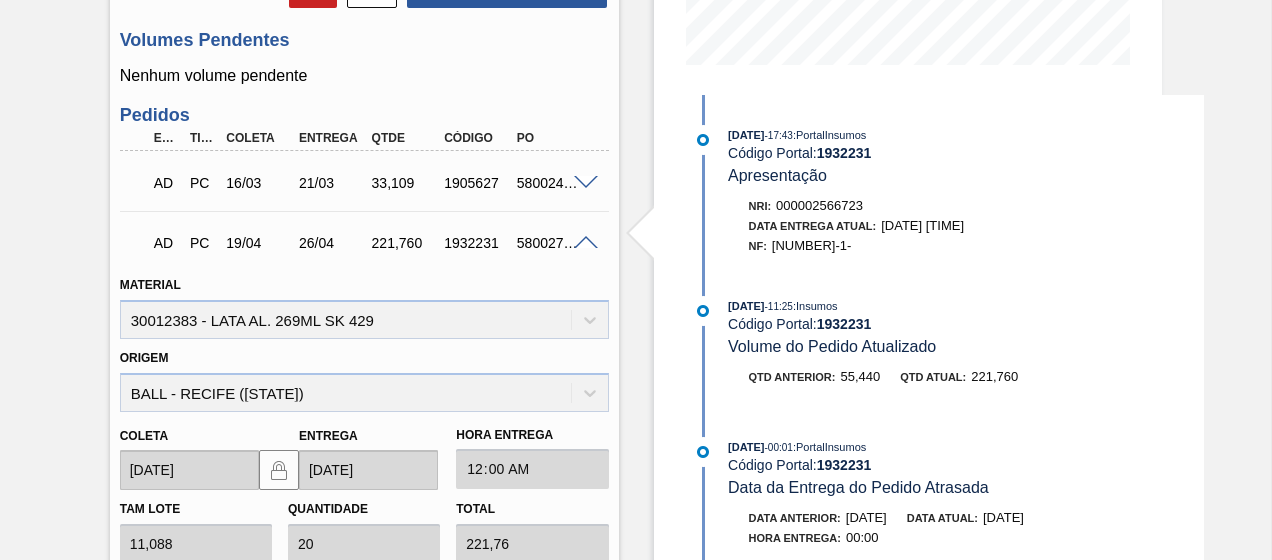 click at bounding box center (586, 183) 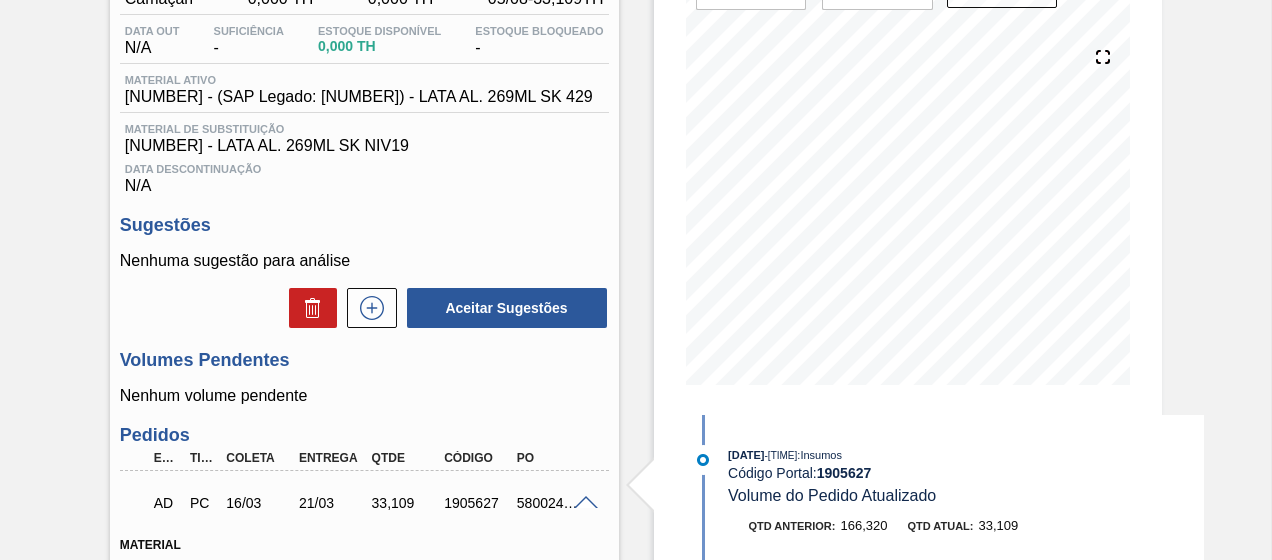 scroll, scrollTop: 0, scrollLeft: 0, axis: both 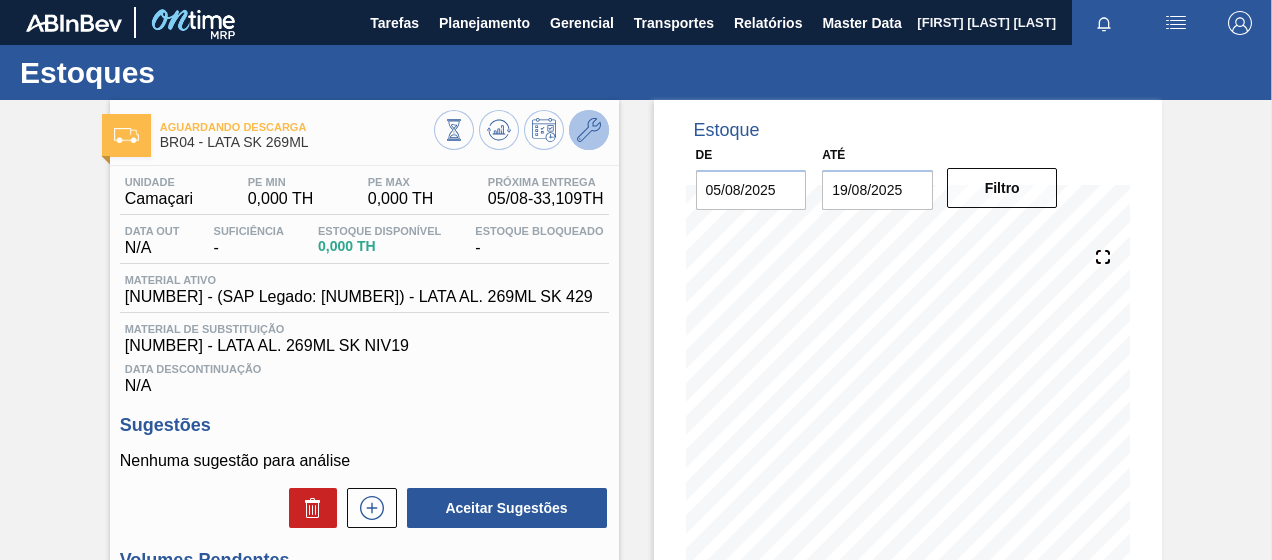 click 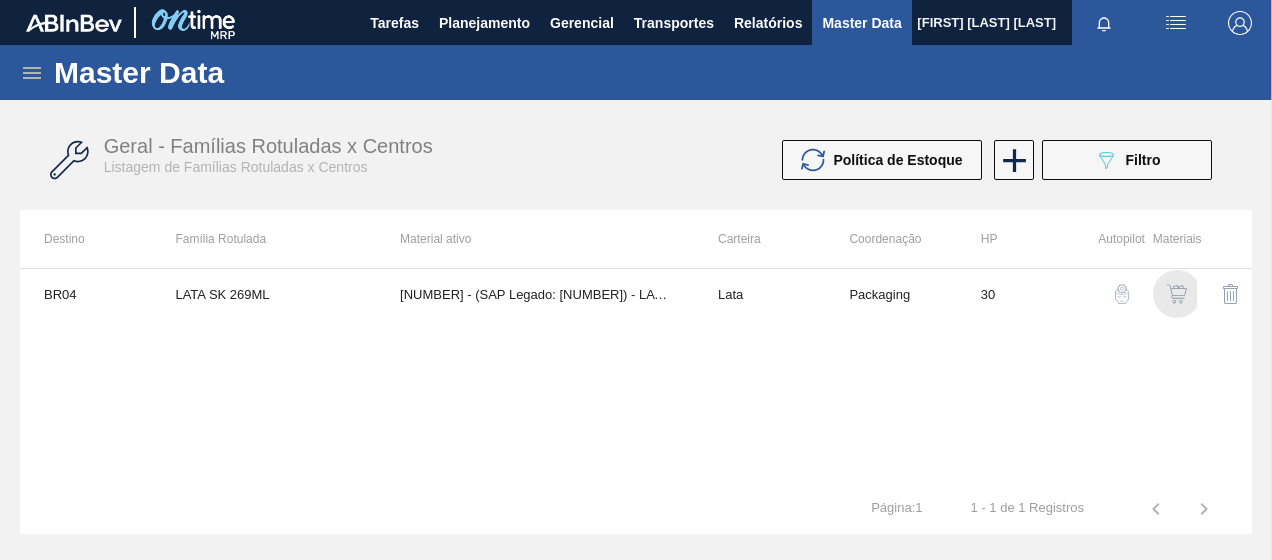 click at bounding box center (1177, 294) 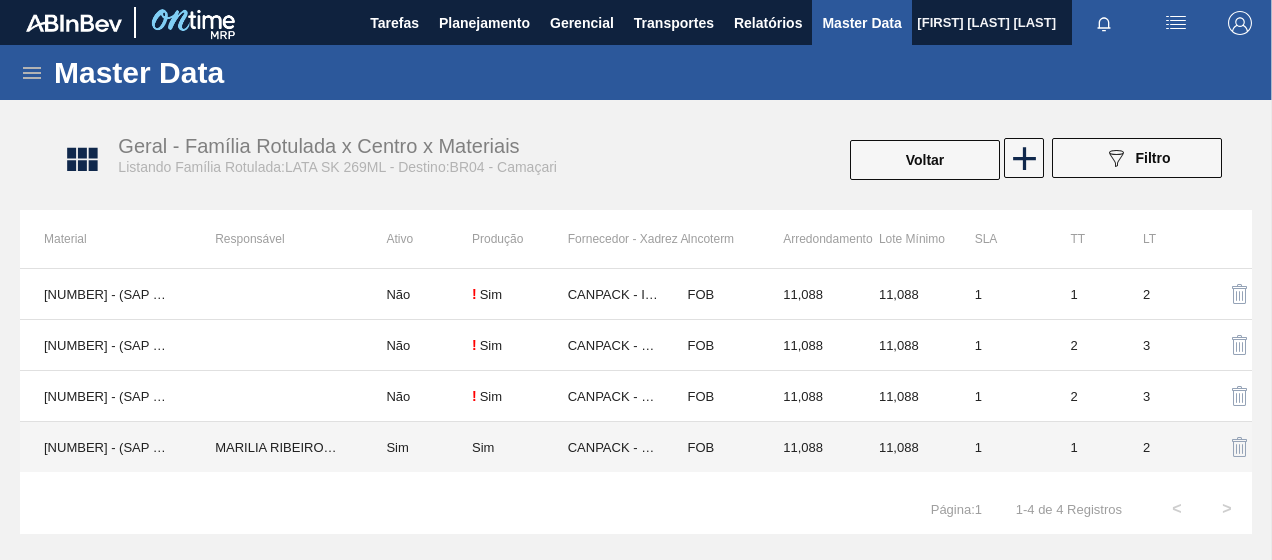 click on "Sim" at bounding box center (520, 447) 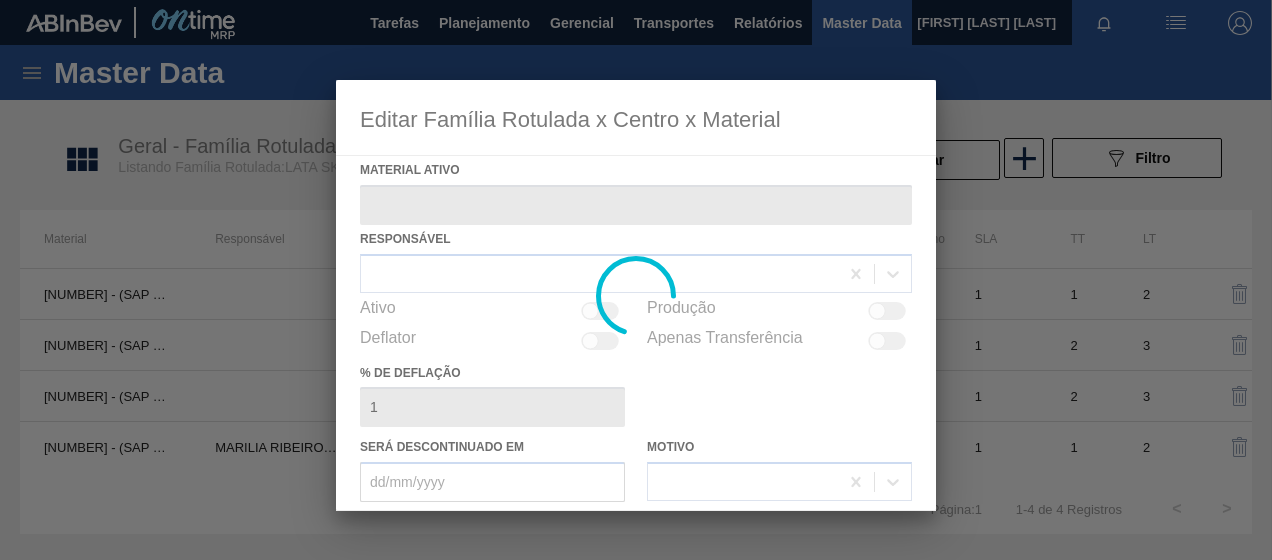 type on "[NUMBER] - (SAP Legado: [NUMBER]) - LATA AL. 269ML SK 429" 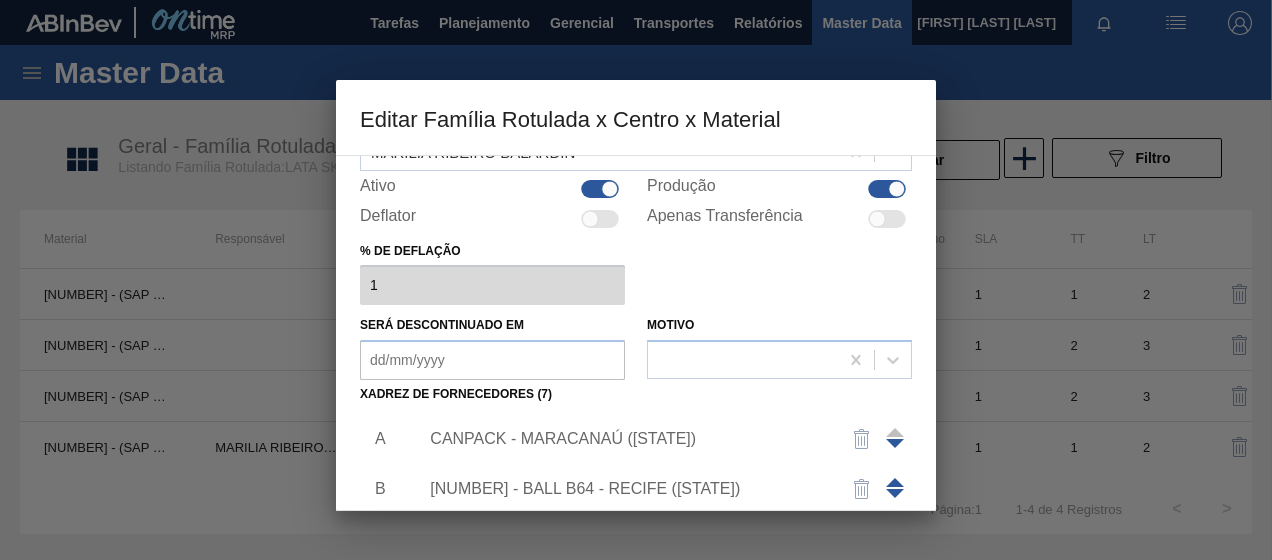 scroll, scrollTop: 300, scrollLeft: 0, axis: vertical 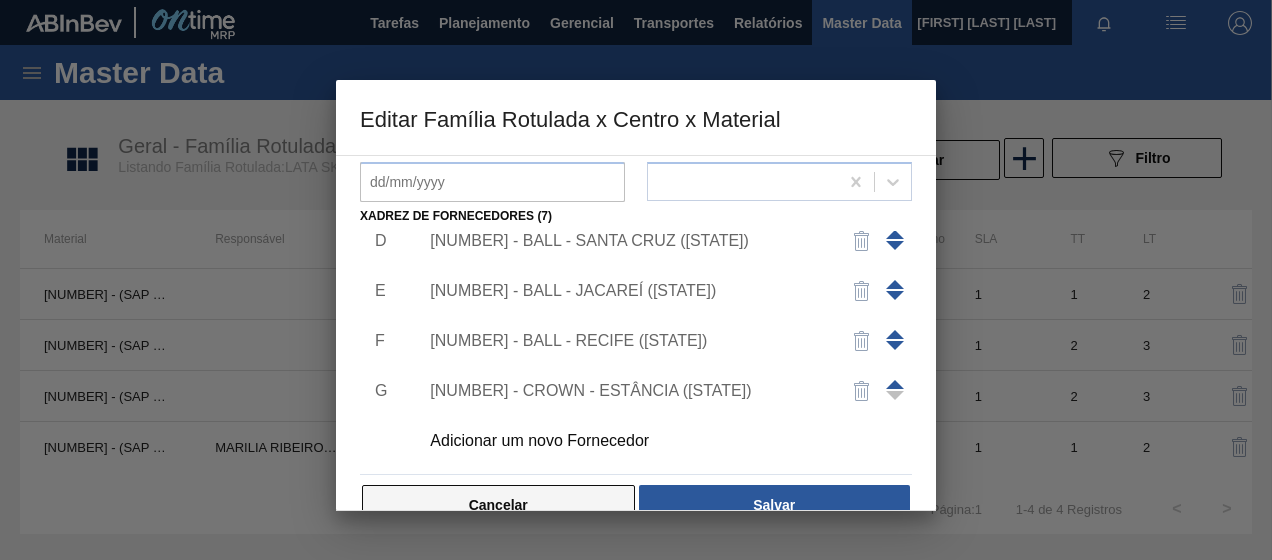 click on "Cancelar" at bounding box center (498, 505) 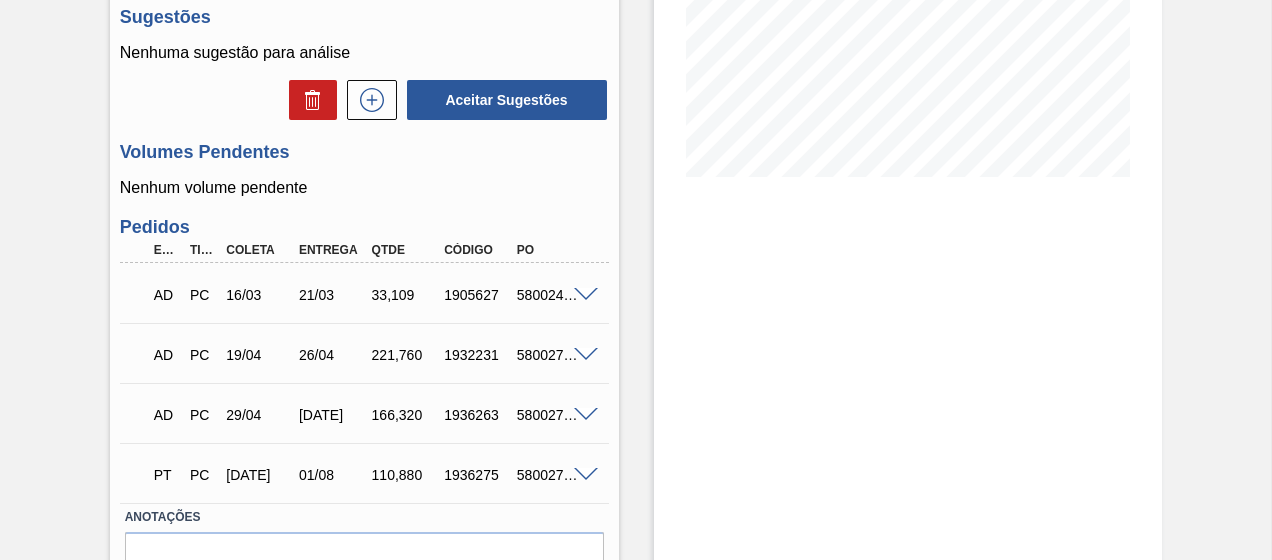 scroll, scrollTop: 520, scrollLeft: 0, axis: vertical 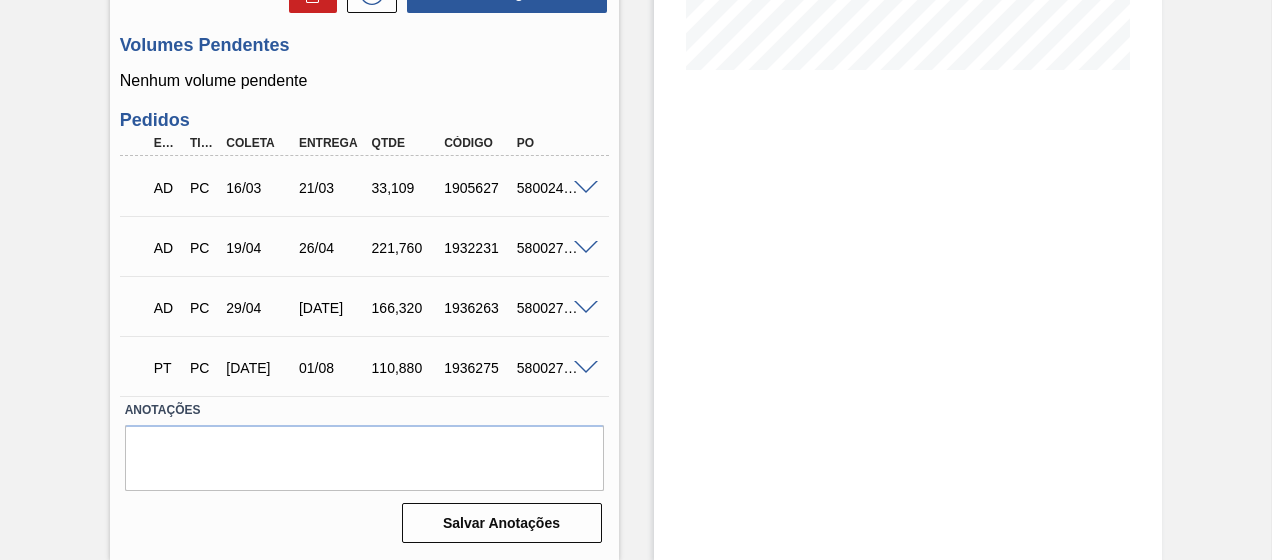 click at bounding box center (586, 308) 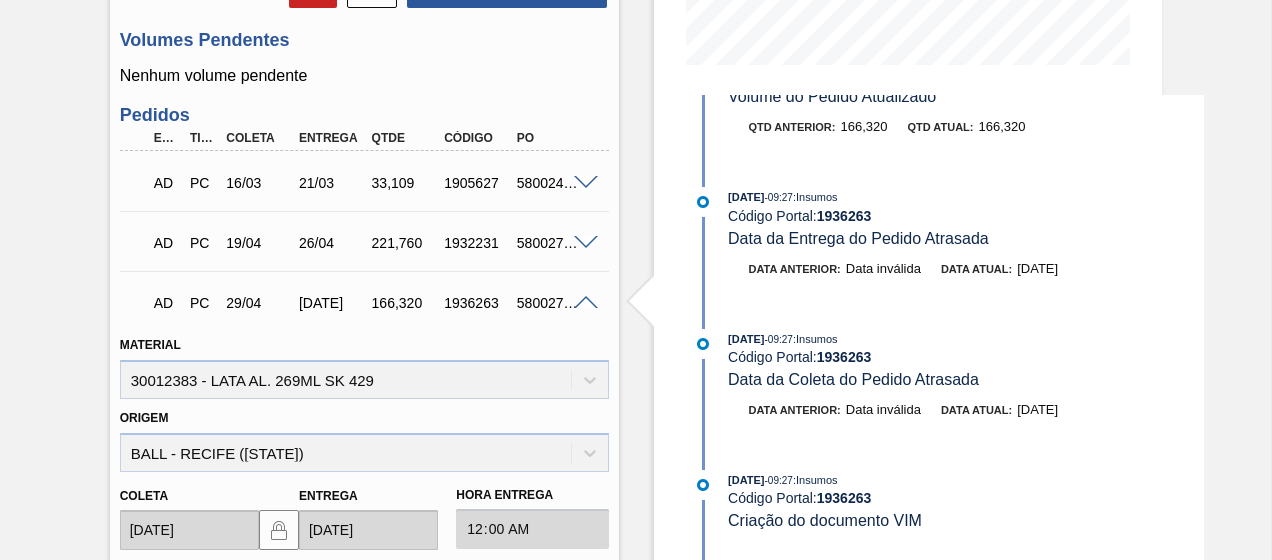 scroll, scrollTop: 1228, scrollLeft: 0, axis: vertical 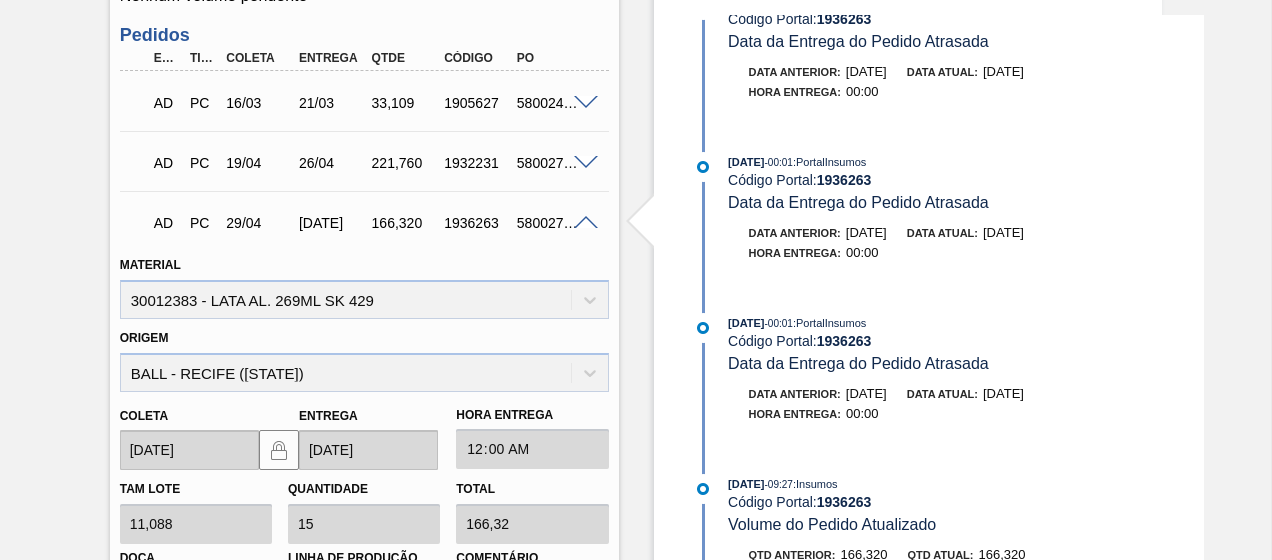click at bounding box center (586, 223) 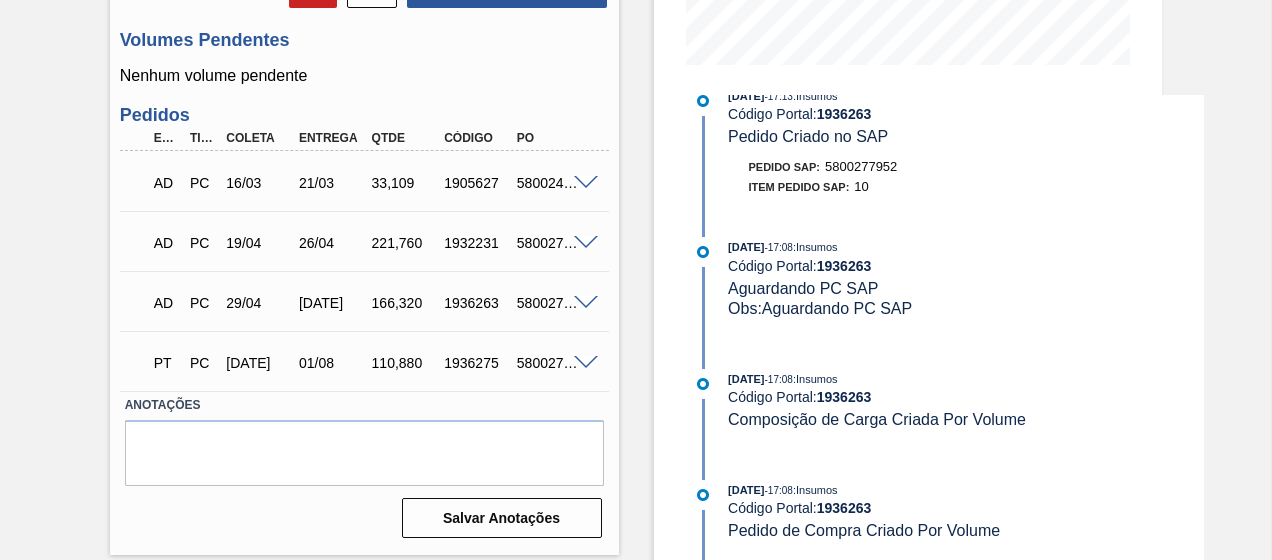 scroll, scrollTop: 1712, scrollLeft: 0, axis: vertical 